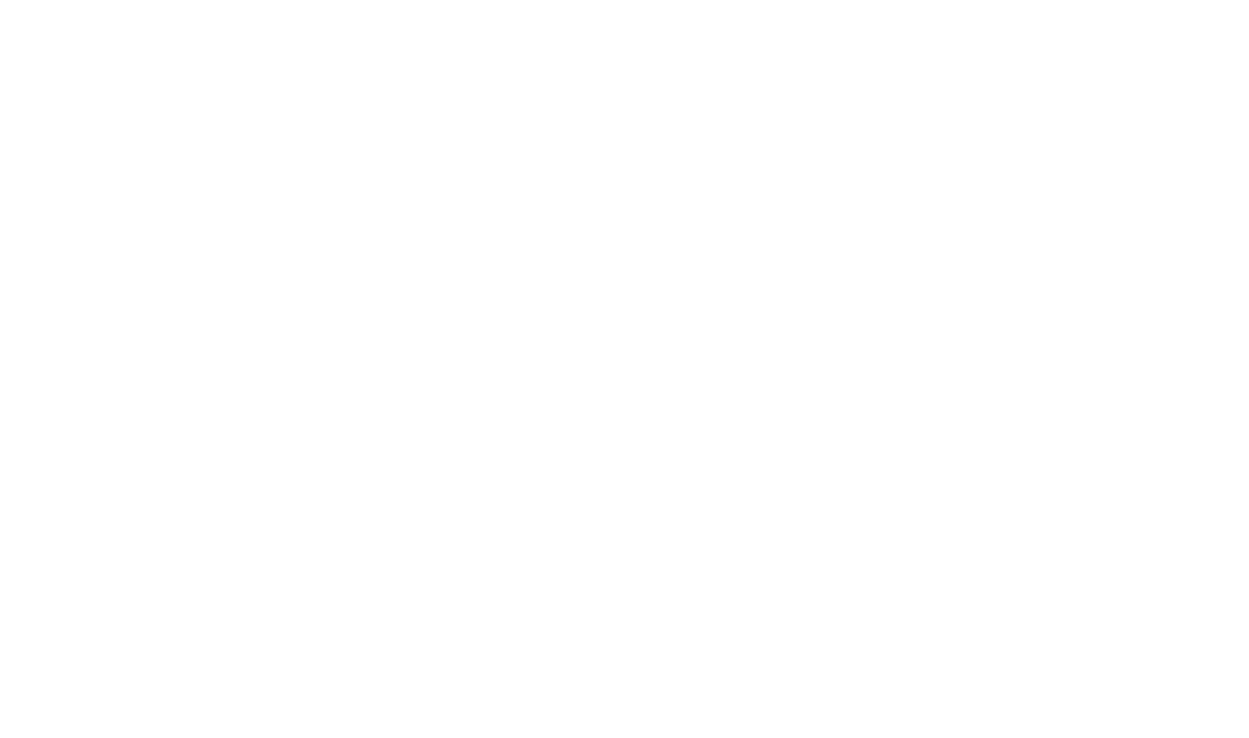 scroll, scrollTop: 0, scrollLeft: 0, axis: both 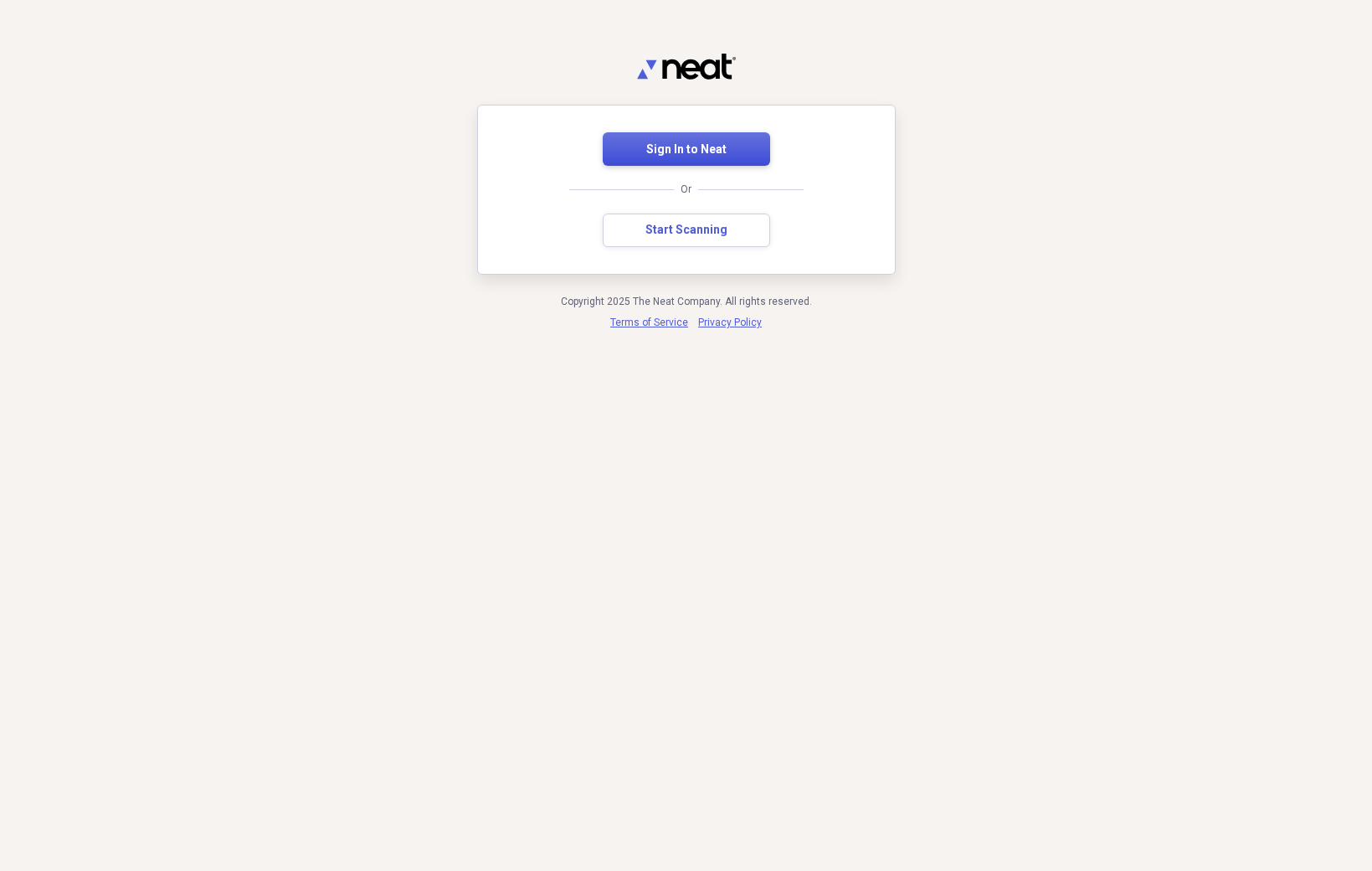 click on "Sign In to Neat" at bounding box center [686, 150] 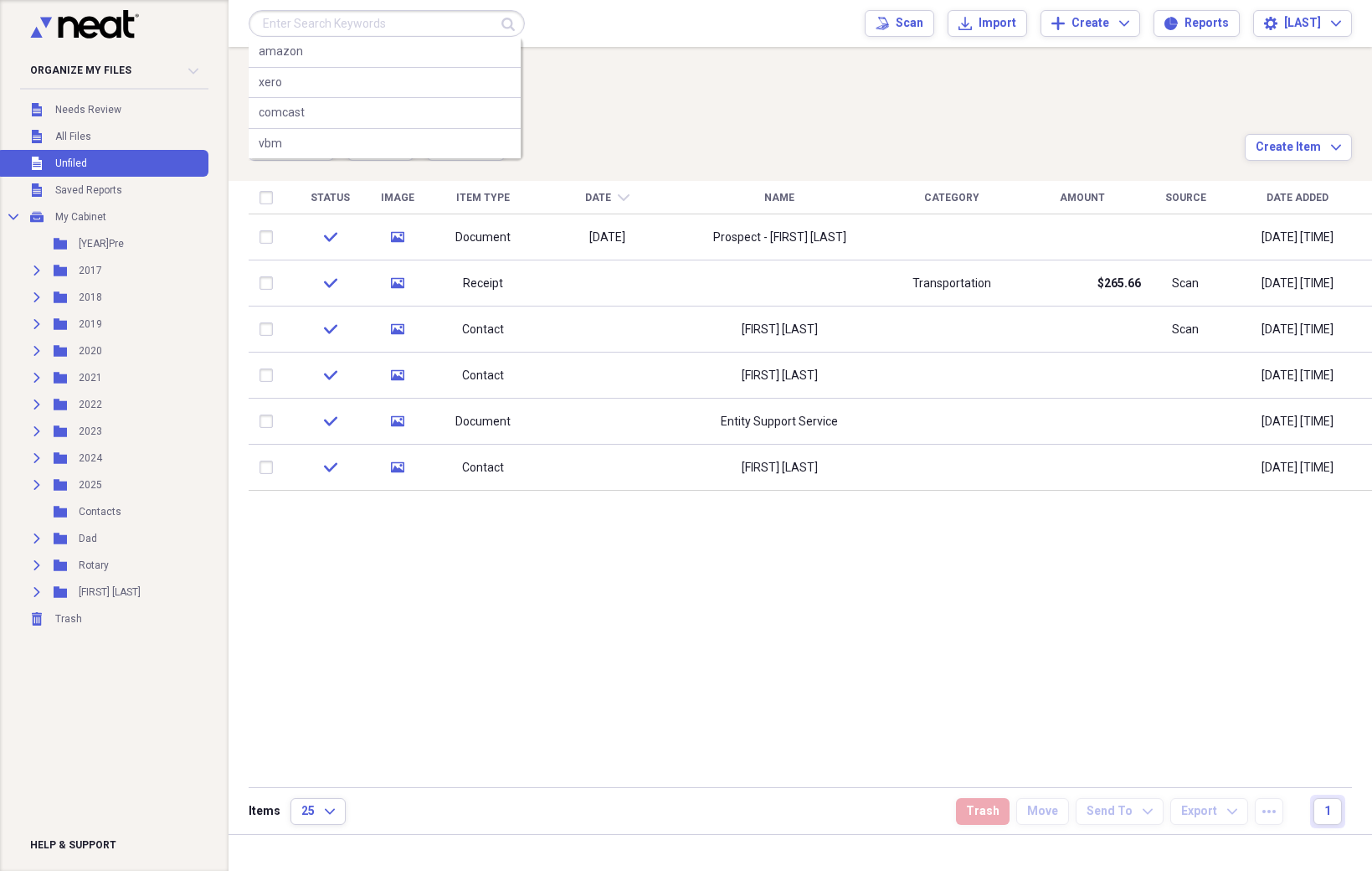 click at bounding box center [387, 23] 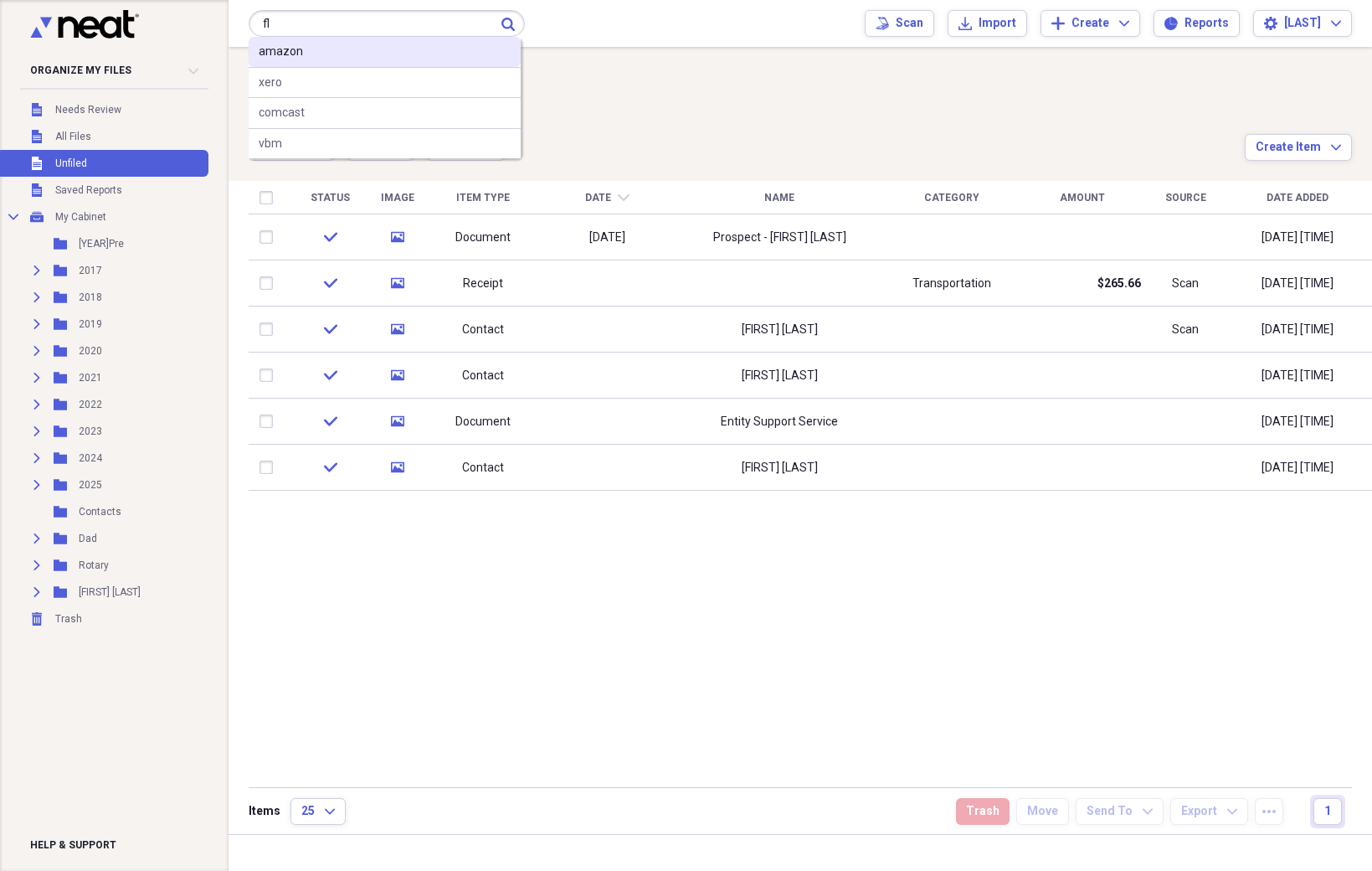 type on "f" 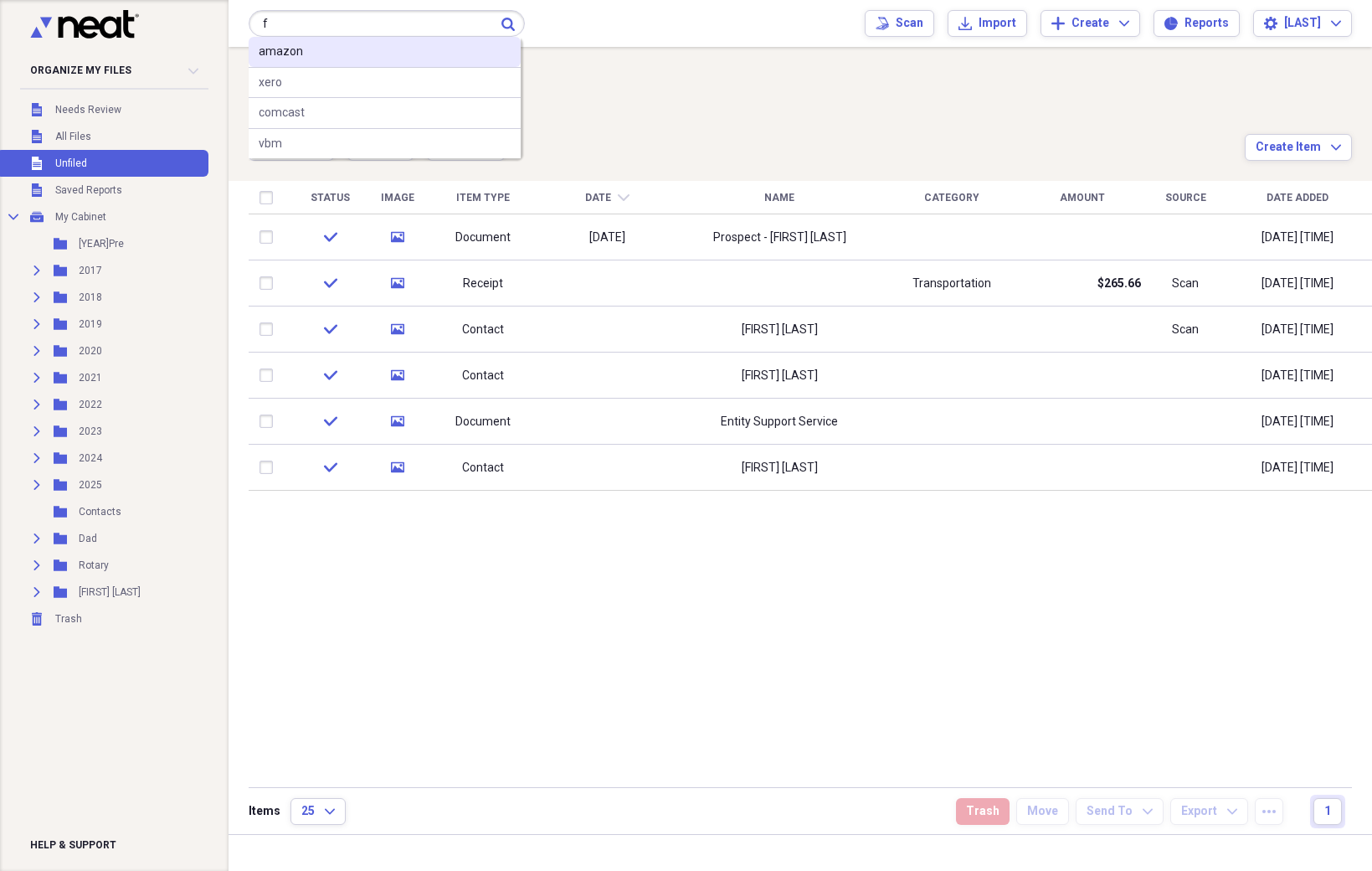 type 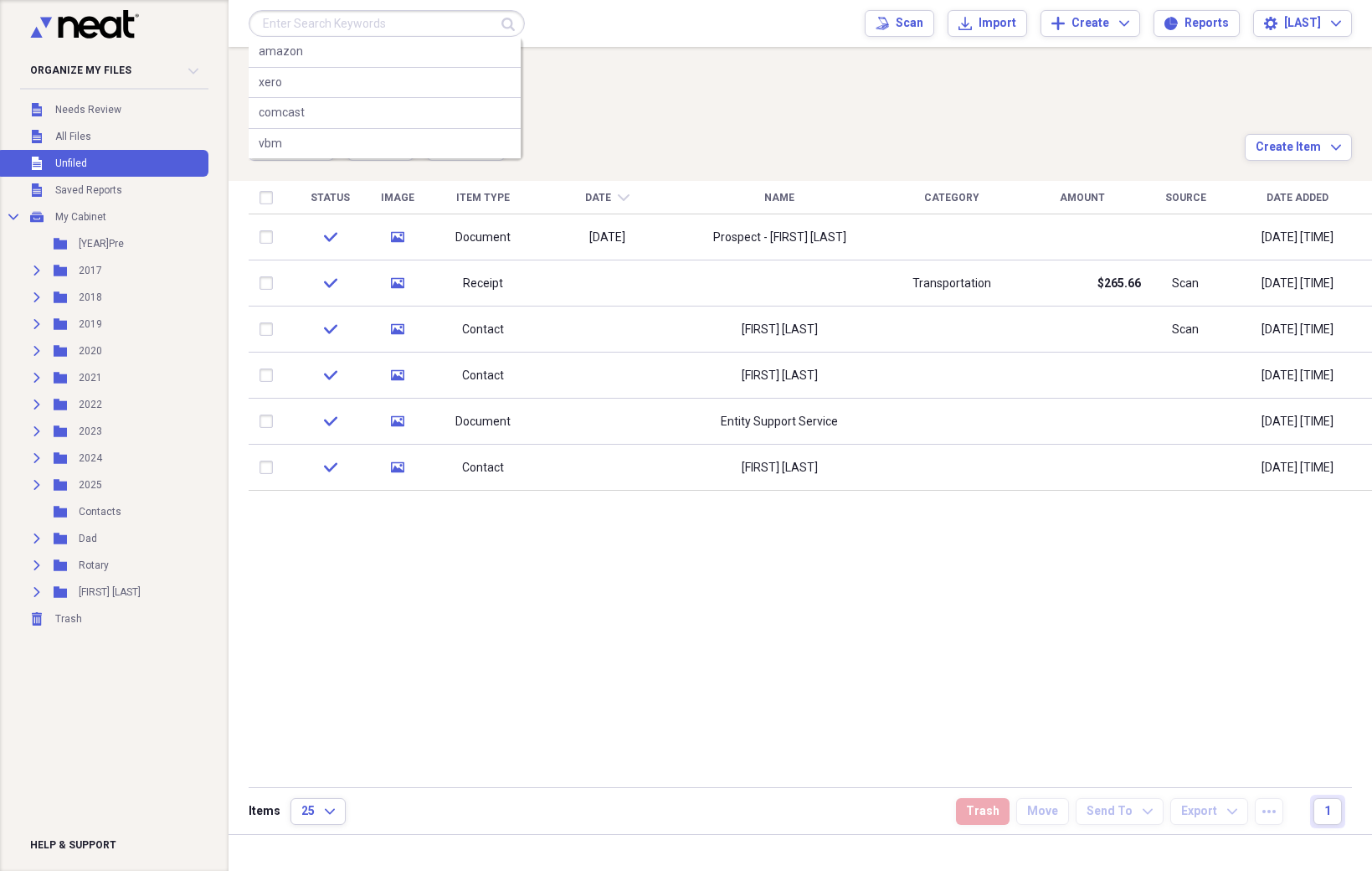 click on "Status Image Item Type Date chevron-down Name Category Amount Source Date Added check media Document [DATE] Prospect - [FIRST] [LAST] [DATE] [TIME] check media Receipt Transportation [PRICE] Scan [DATE] [TIME] check media Contact [FIRST] [LAST] Scan [DATE] [TIME] check media Contact [FIRST] [LAST] [DATE] [TIME] check media Document [COMPANY] [DATE] [TIME] check media Contact [FIRST] [LAST] [DATE] [TIME]" at bounding box center (810, 483) 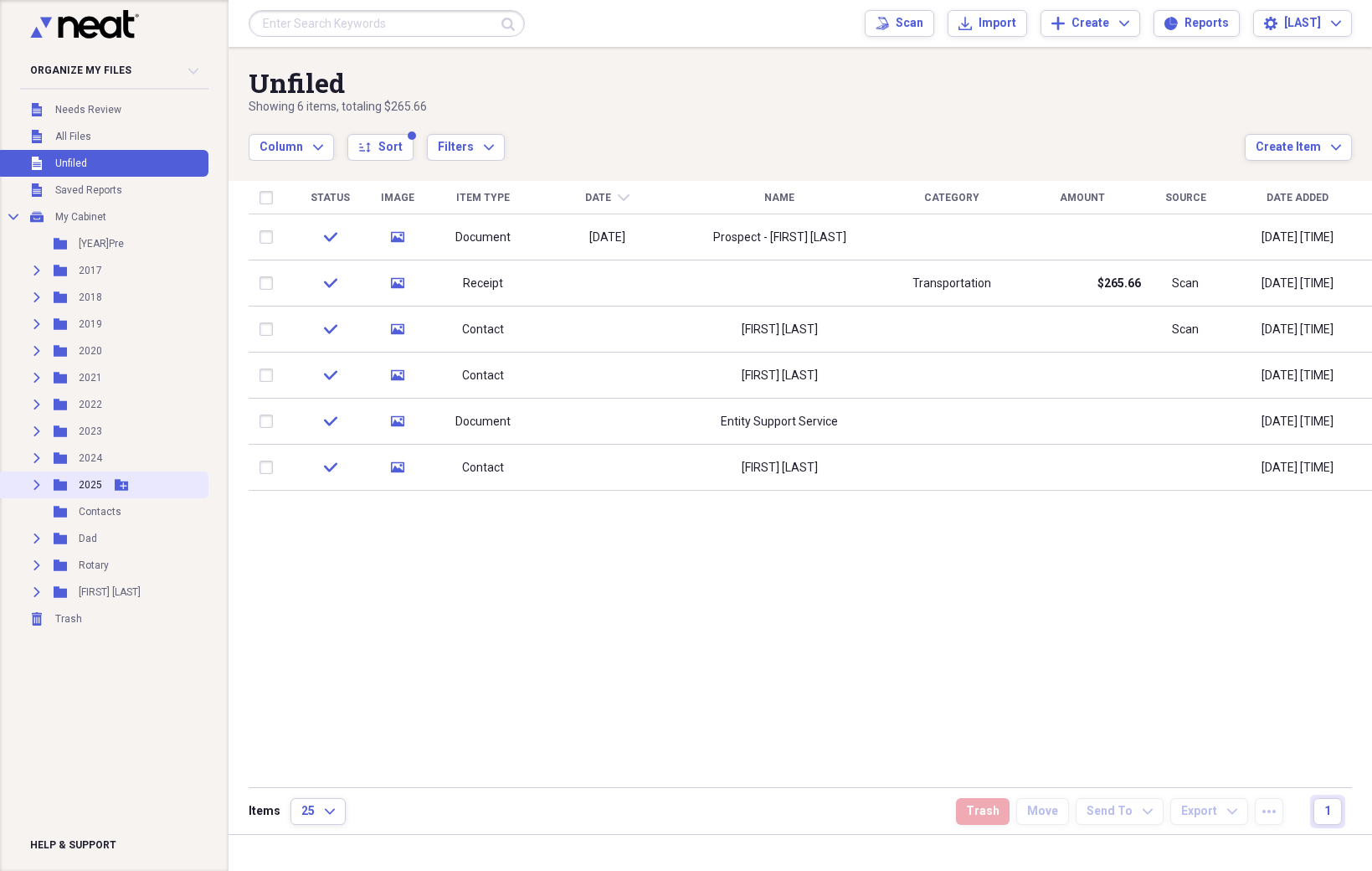 click on "2025" at bounding box center [90, 485] 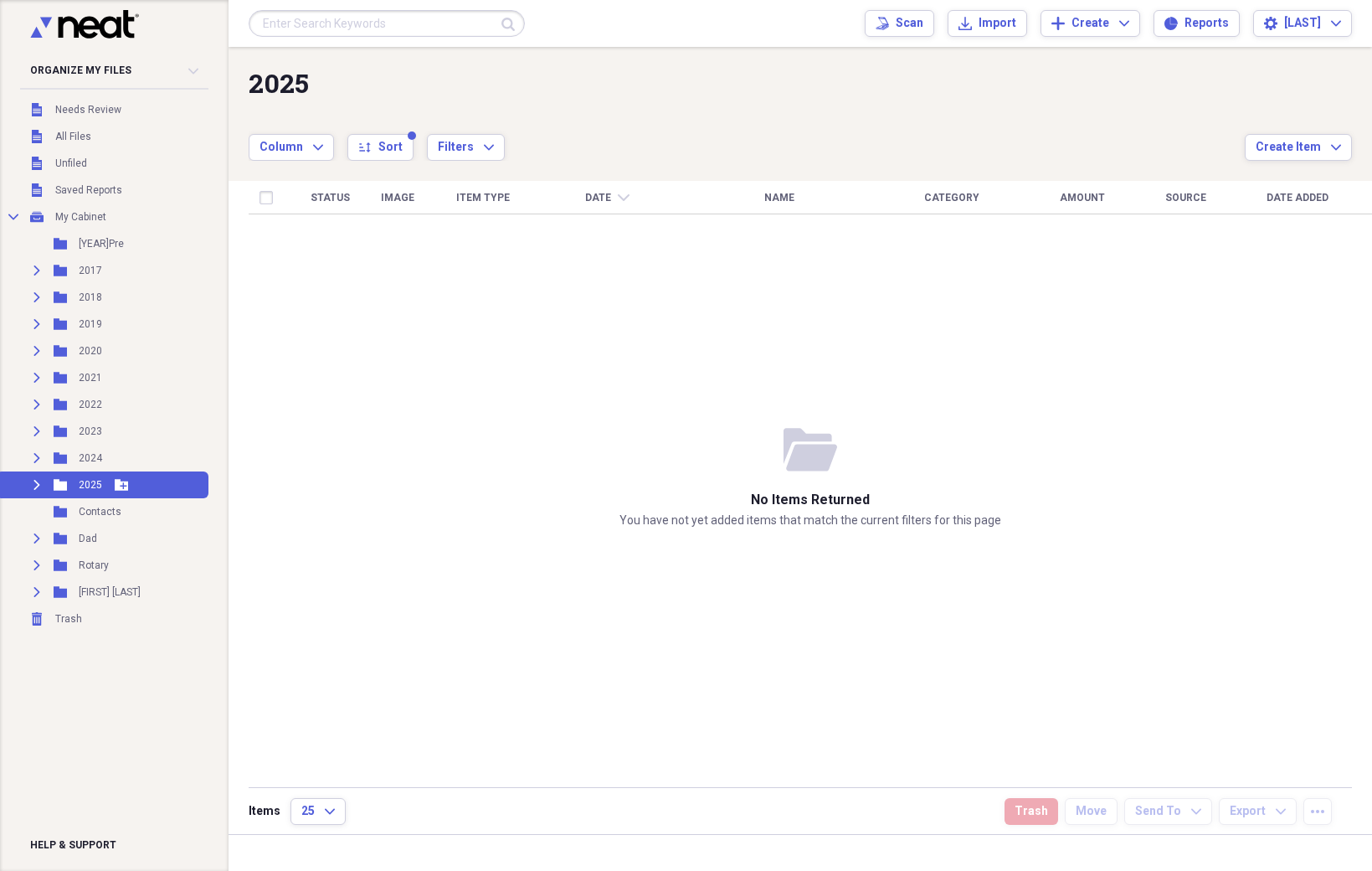 click 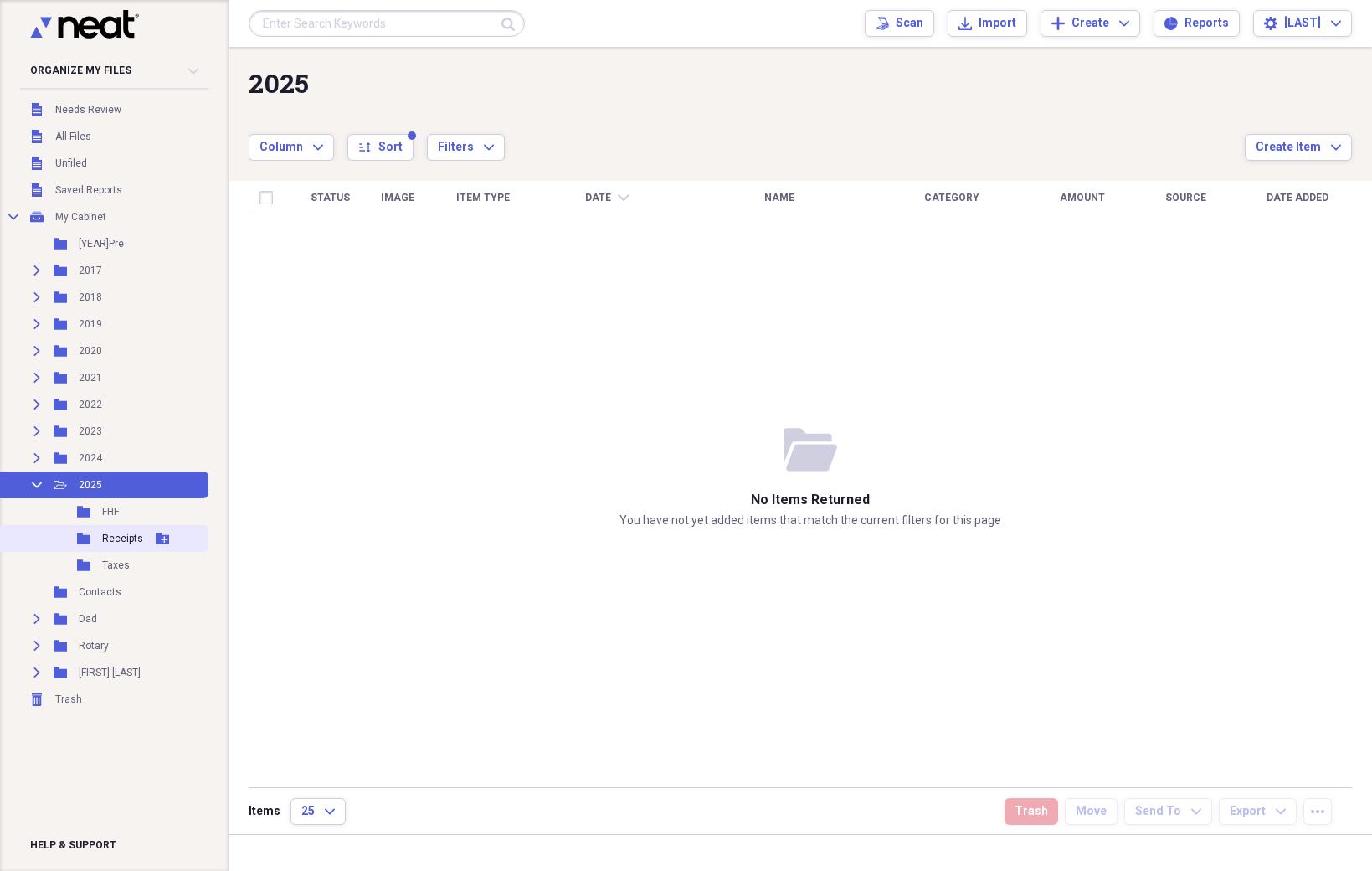 click on "Receipts" at bounding box center (122, 539) 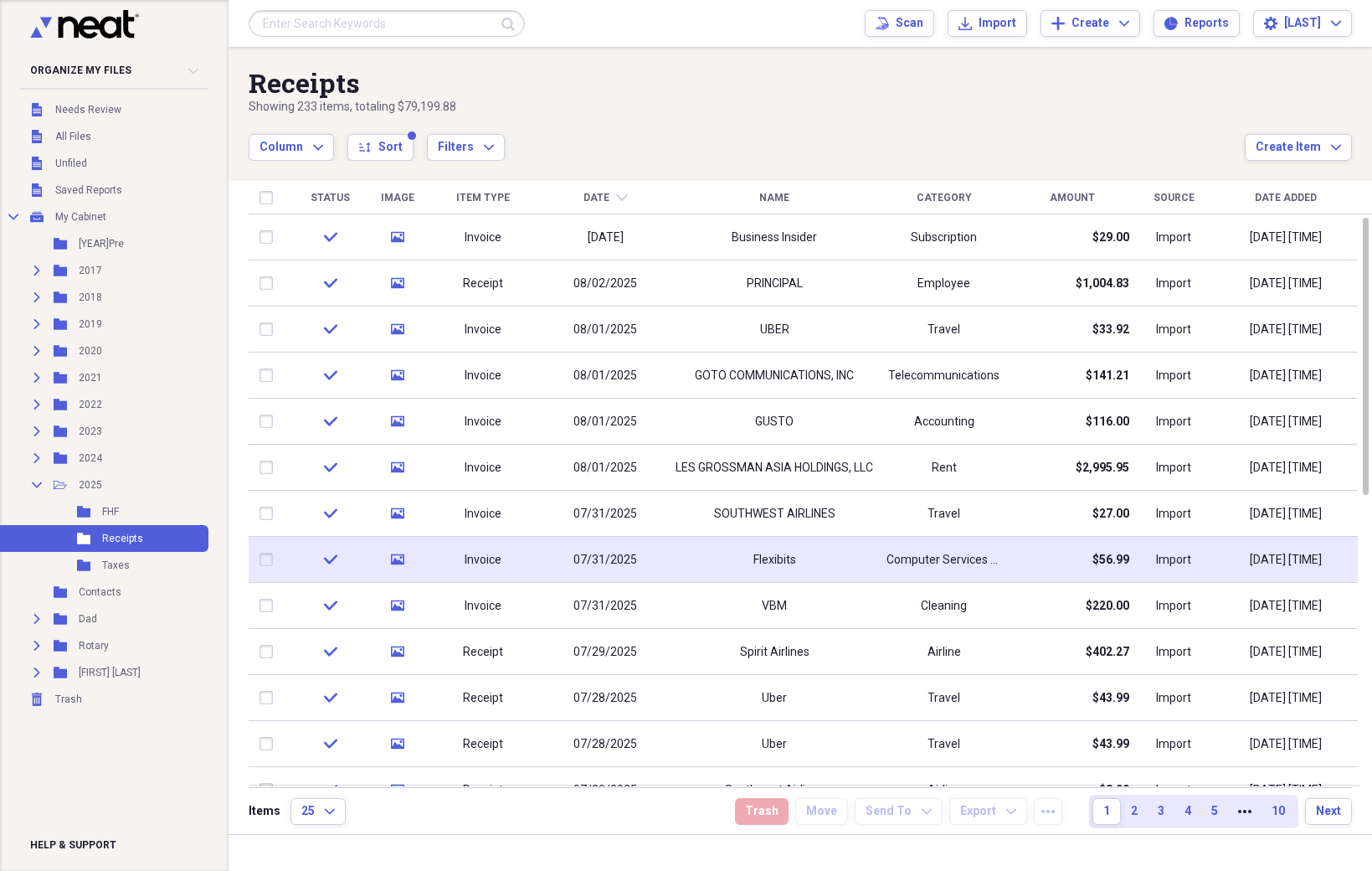 click on "Flexibits" at bounding box center [774, 559] 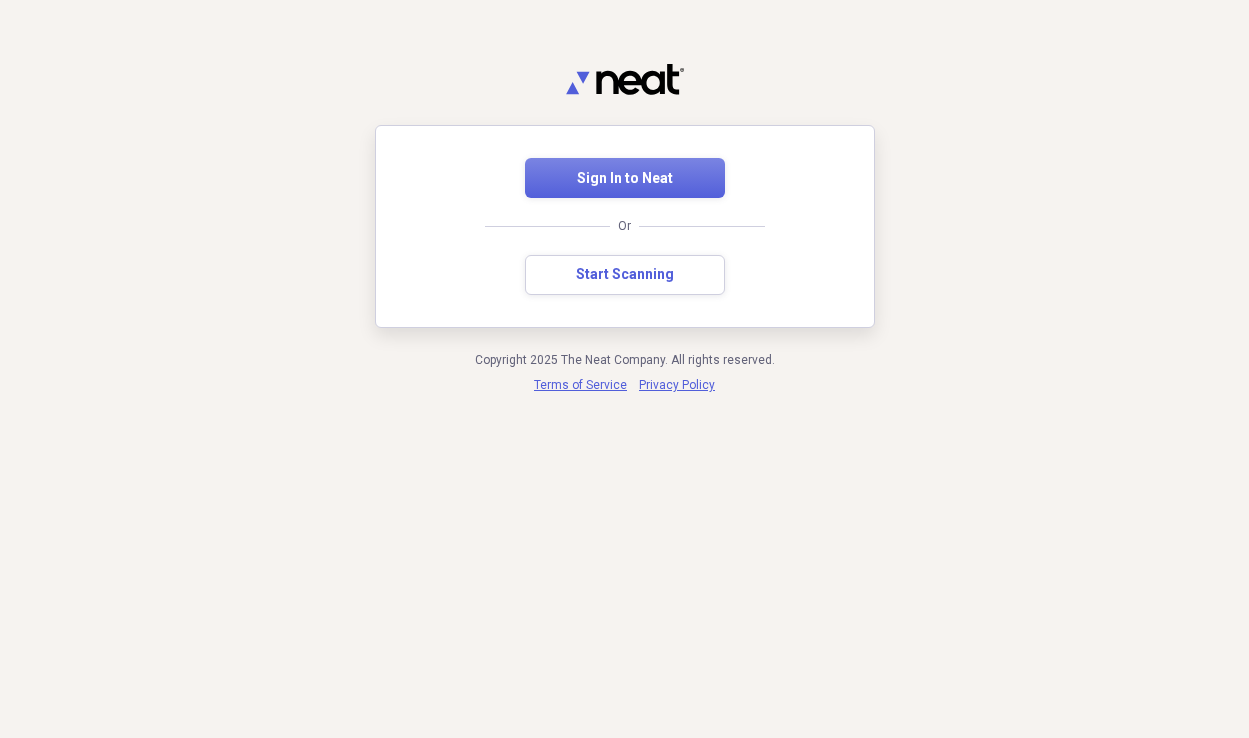 scroll, scrollTop: 0, scrollLeft: 0, axis: both 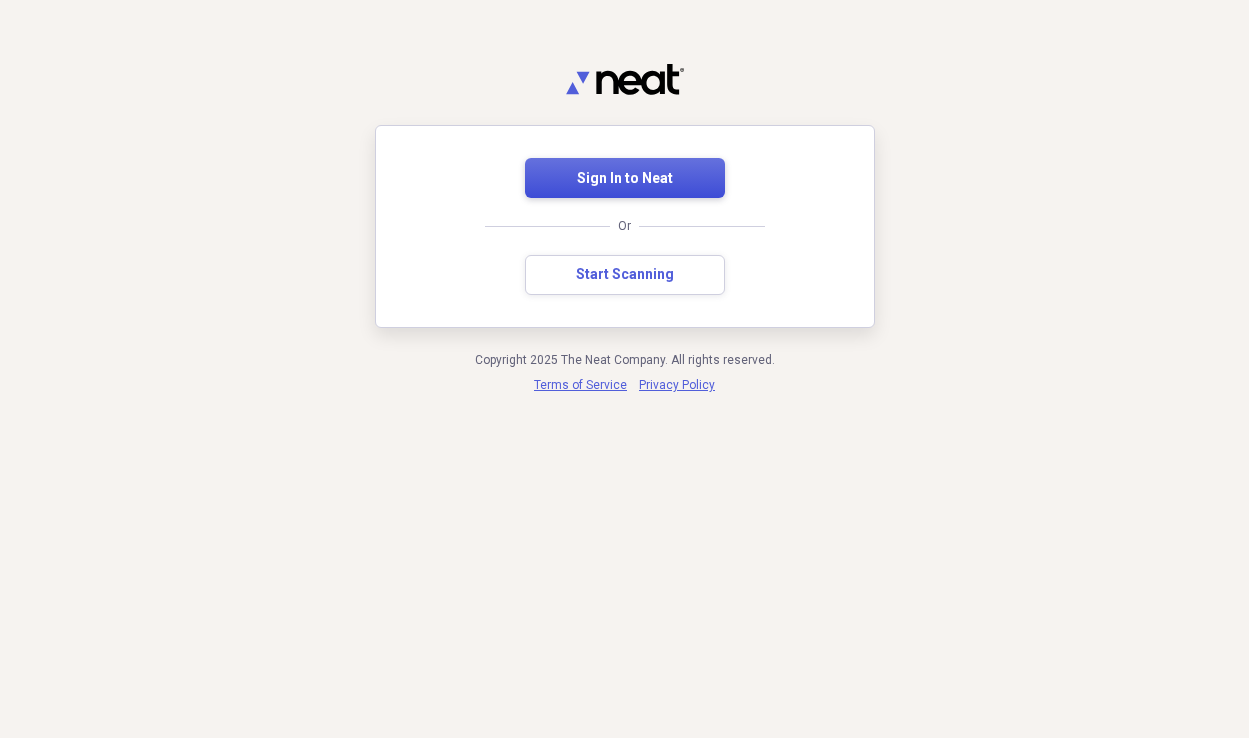click on "Sign In to Neat" at bounding box center [625, 178] 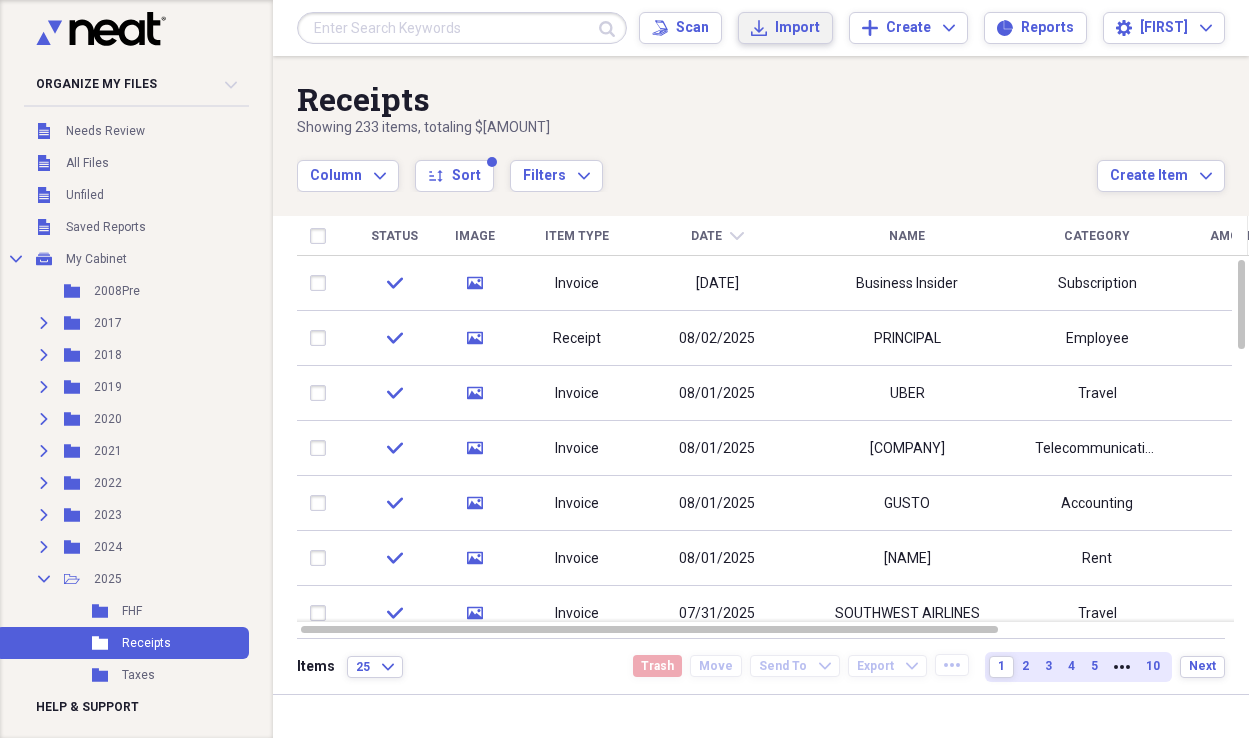 click on "Import" at bounding box center (797, 28) 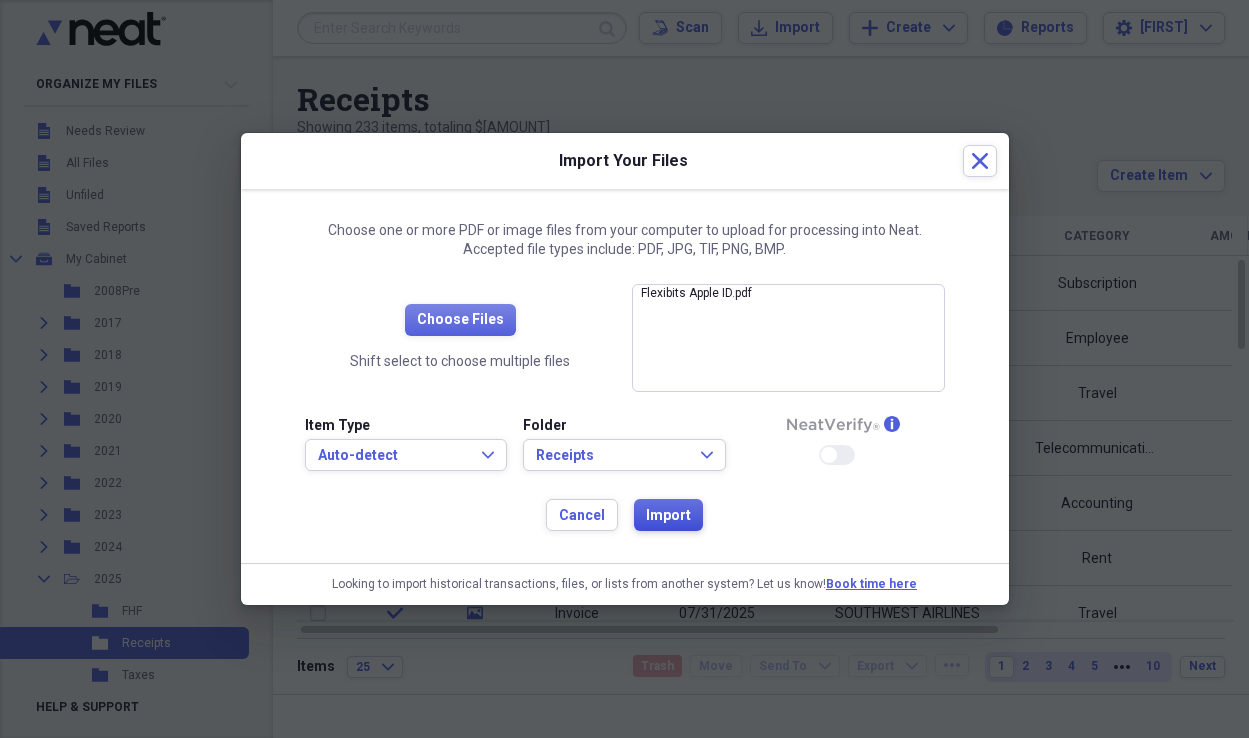 click on "Import" at bounding box center [668, 516] 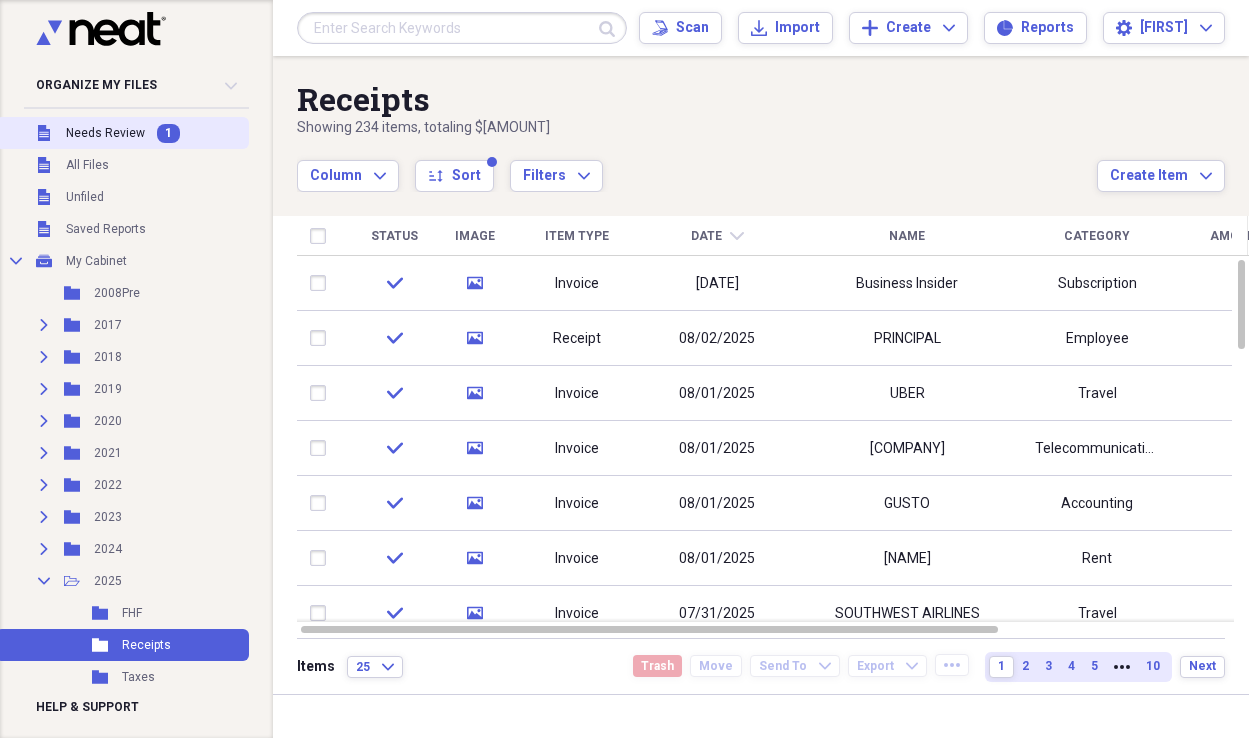 click on "Needs Review" at bounding box center (105, 133) 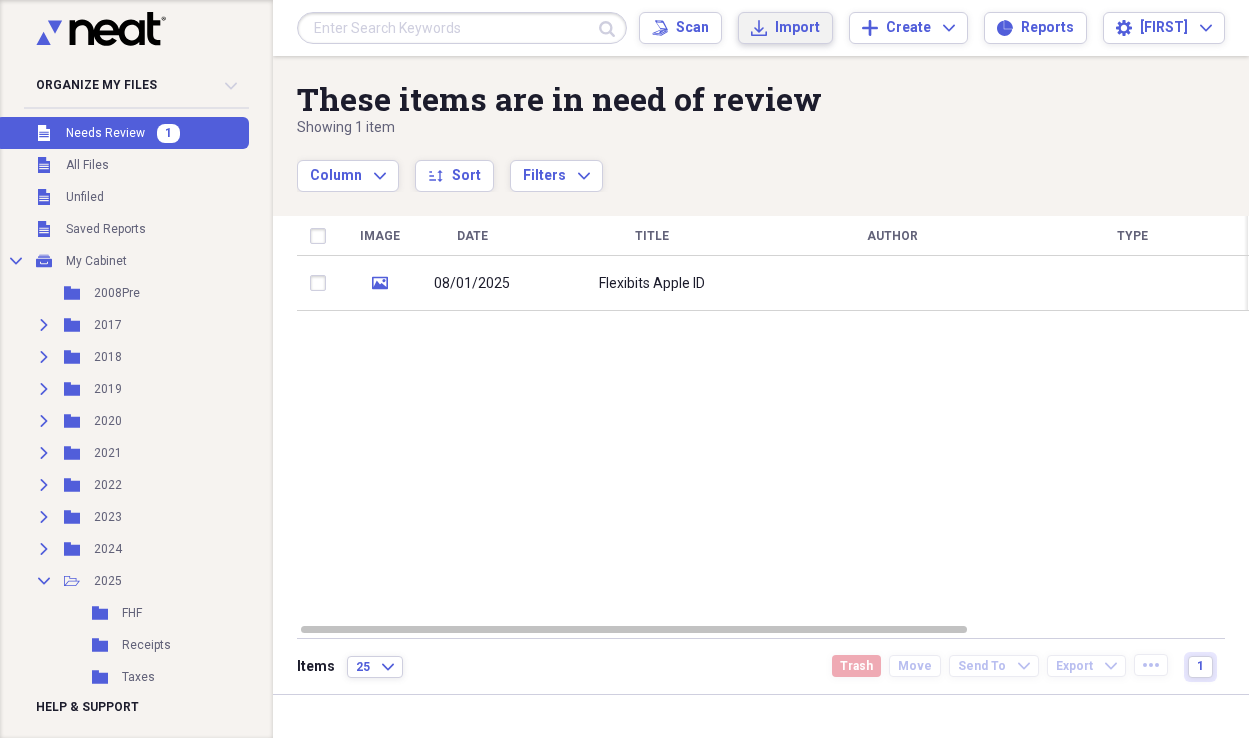 click on "Import" at bounding box center [797, 28] 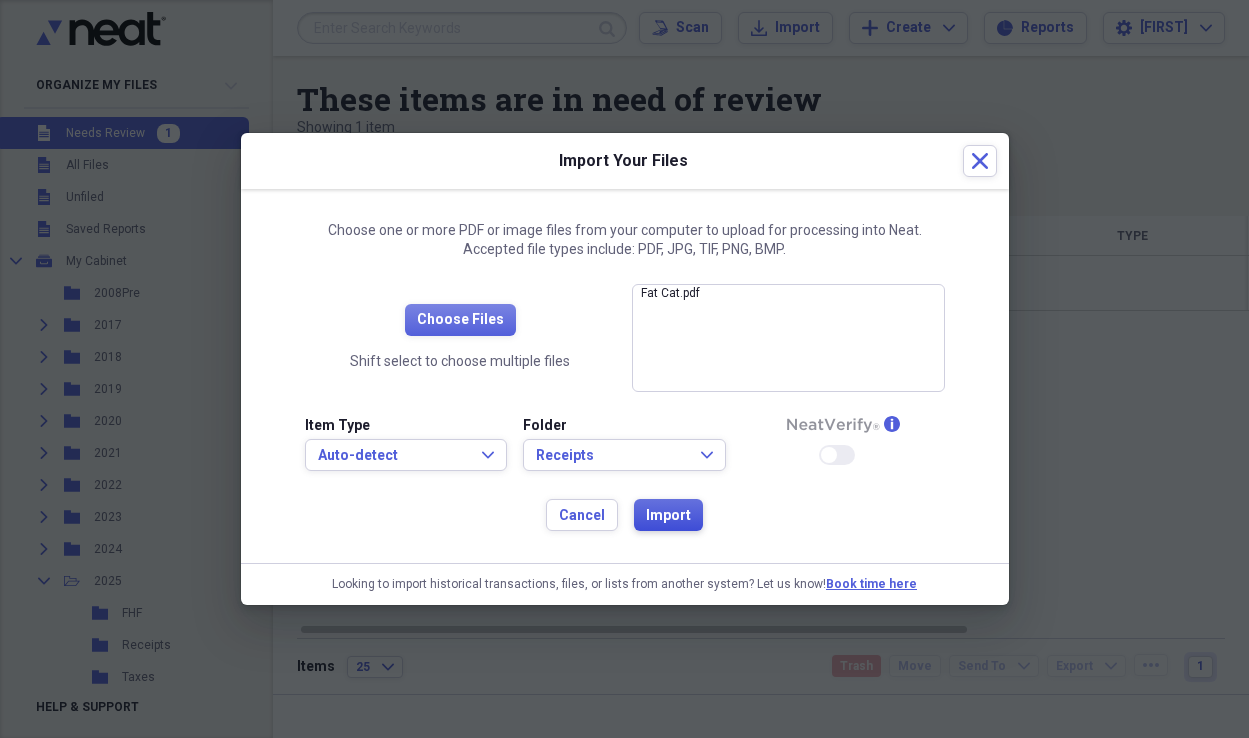 click on "Import" at bounding box center [668, 516] 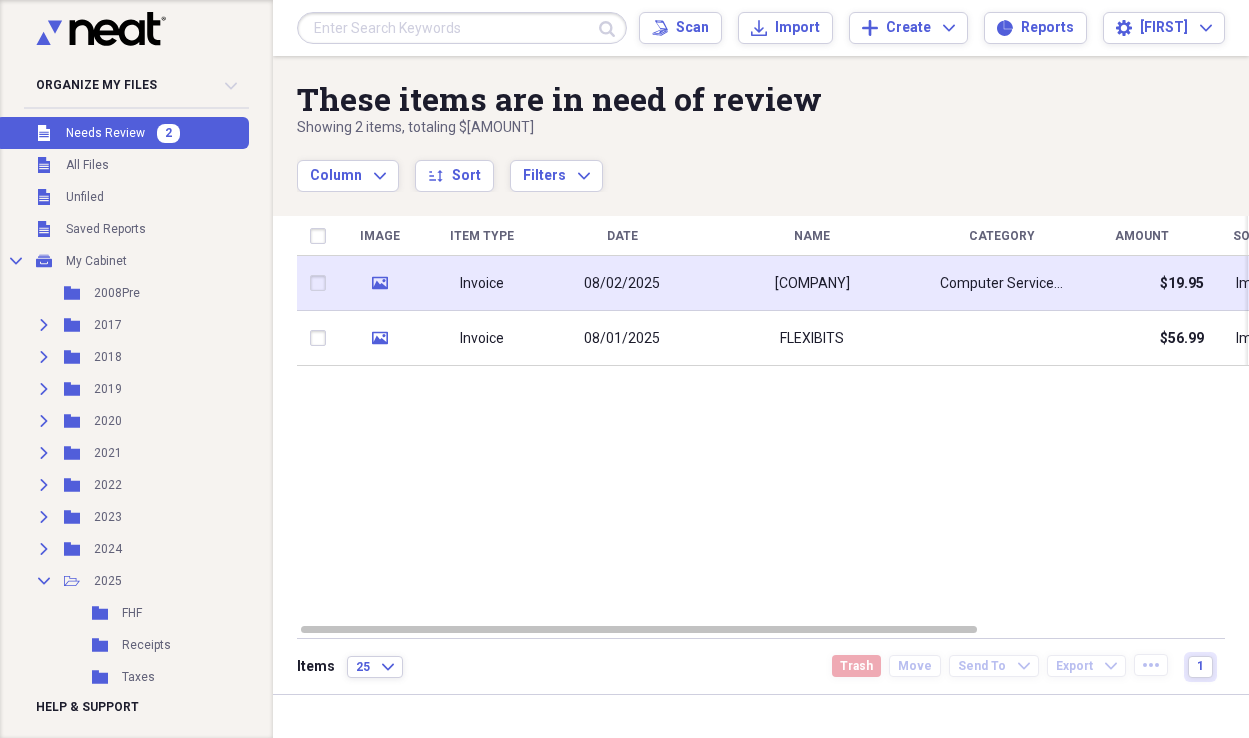 click on "08/02/2025" at bounding box center (622, 283) 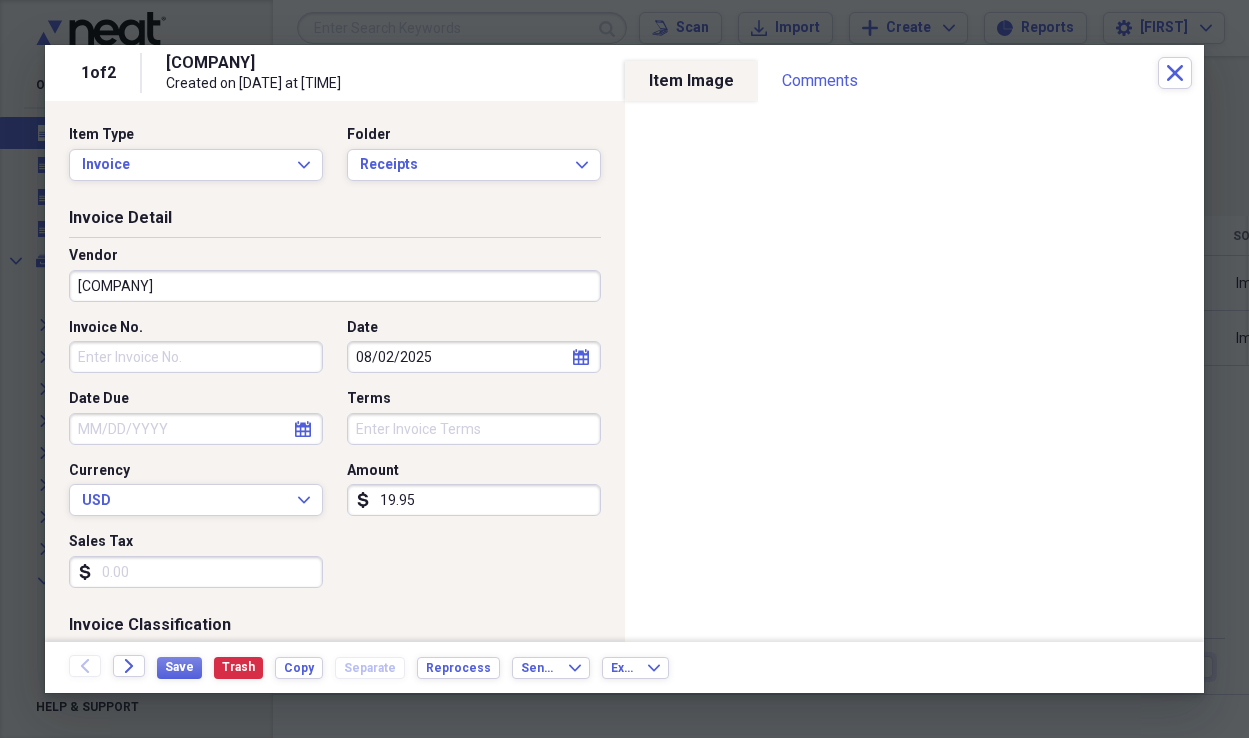 click on "Invoice No." at bounding box center (196, 357) 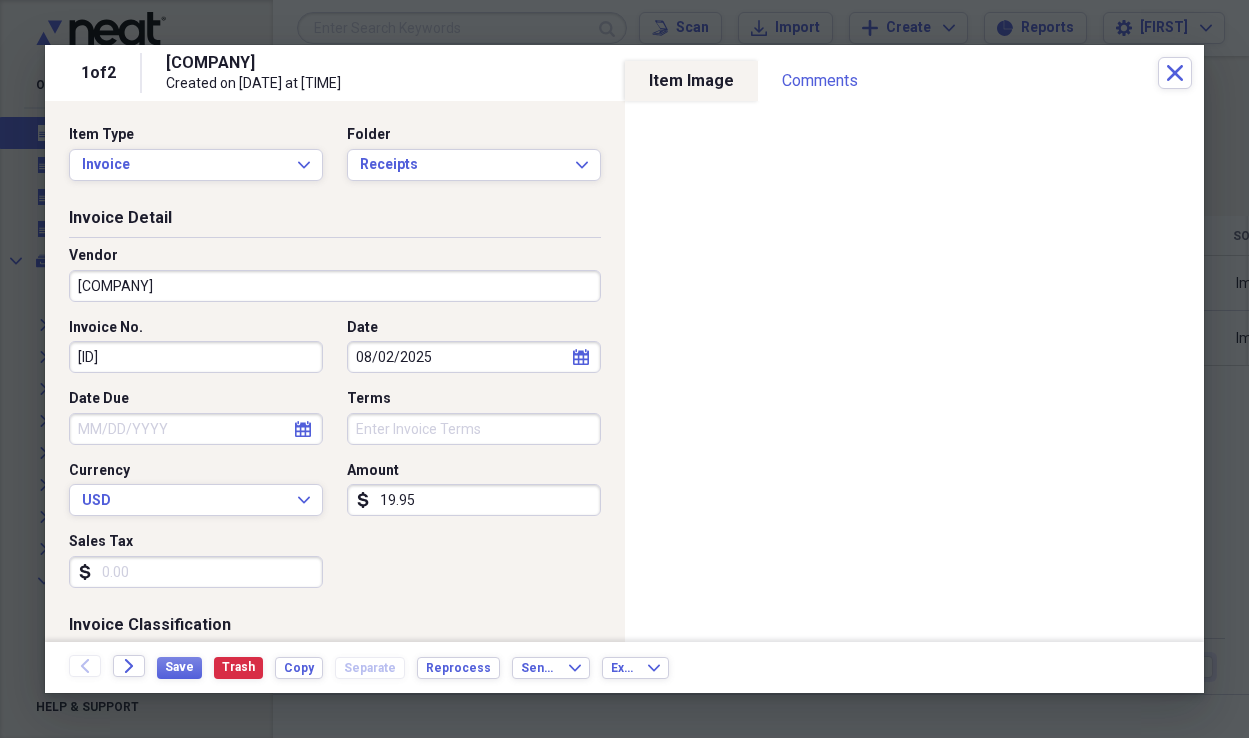 click on "[ID]" at bounding box center [196, 357] 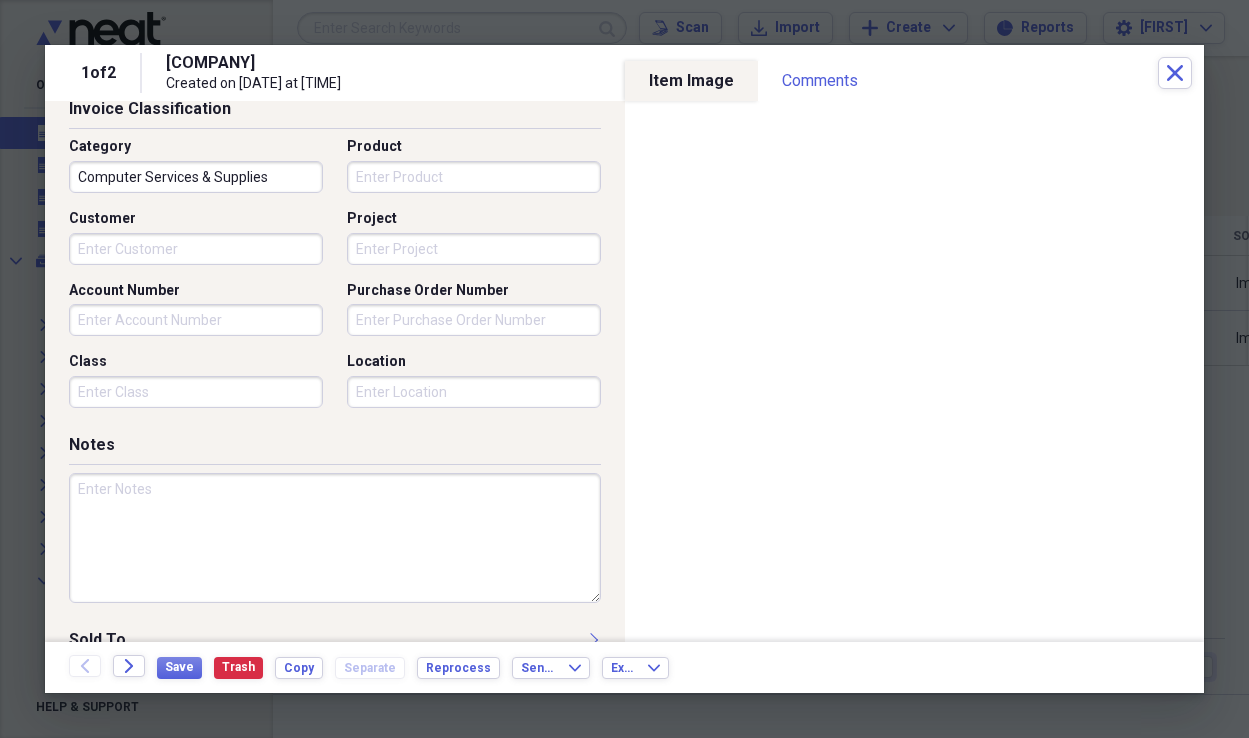 scroll, scrollTop: 643, scrollLeft: 0, axis: vertical 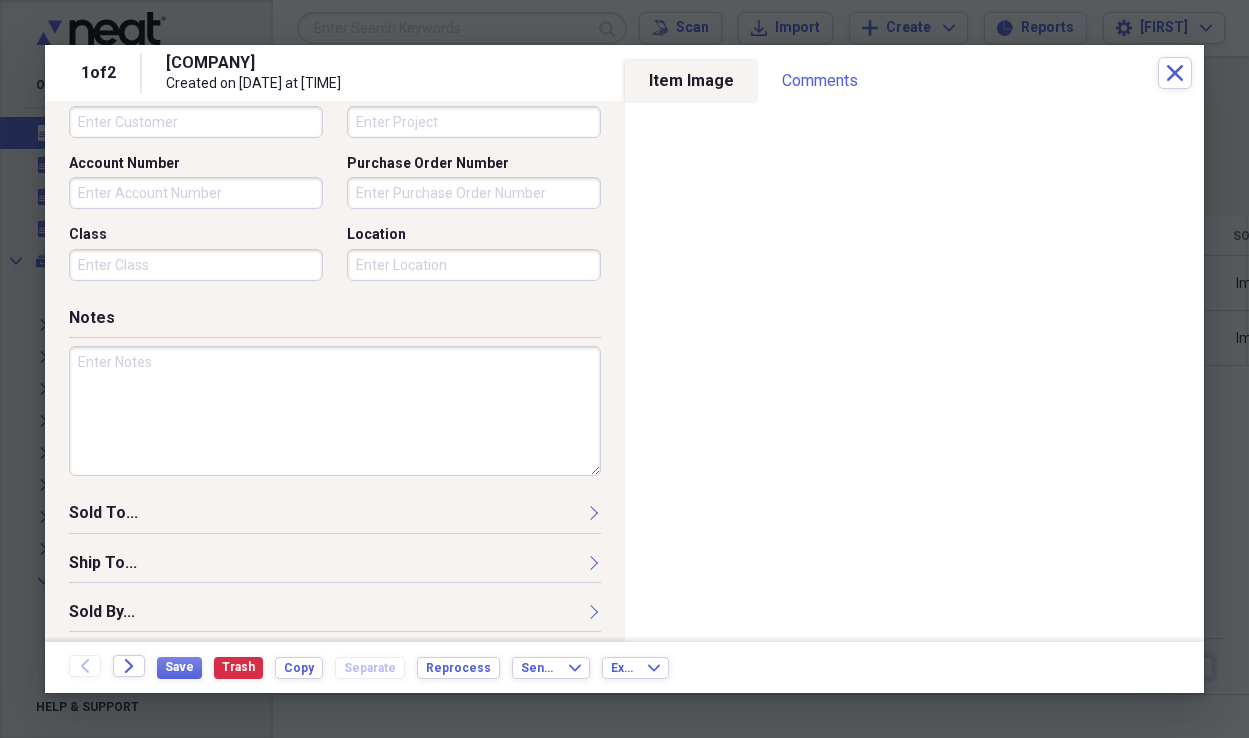 type on "[ID]" 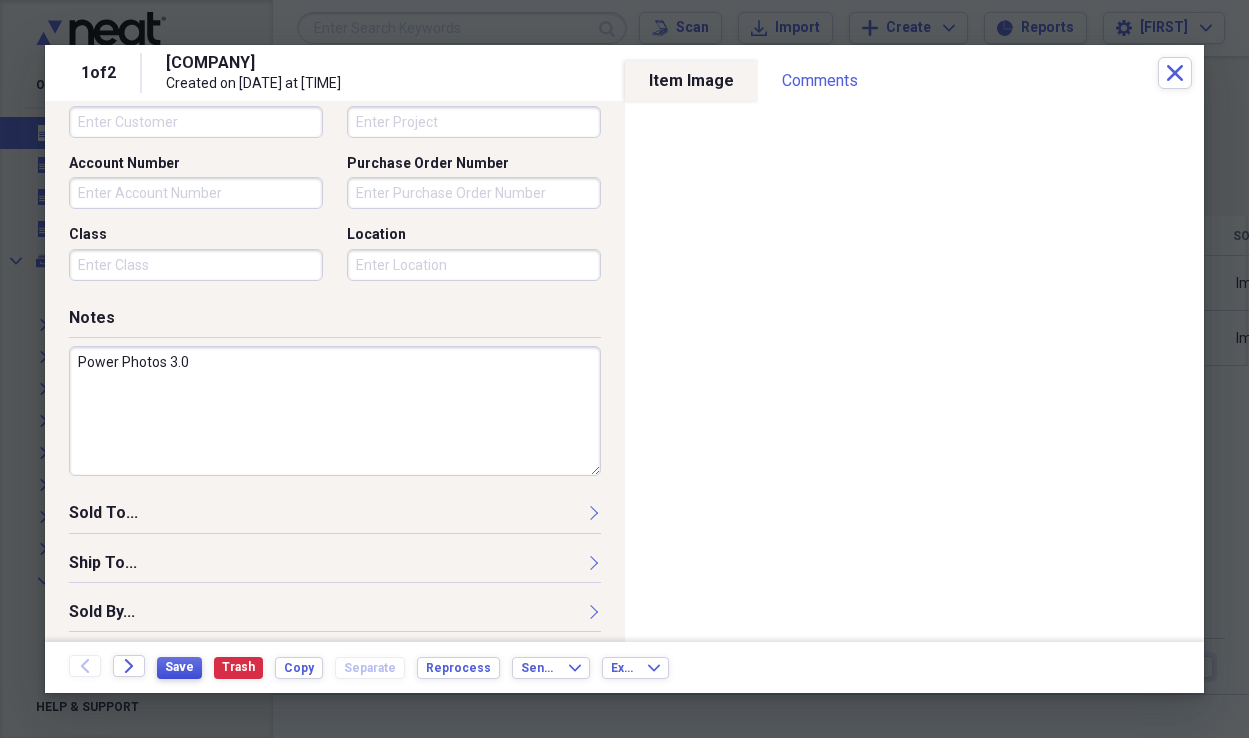 type on "Power Photos 3.0" 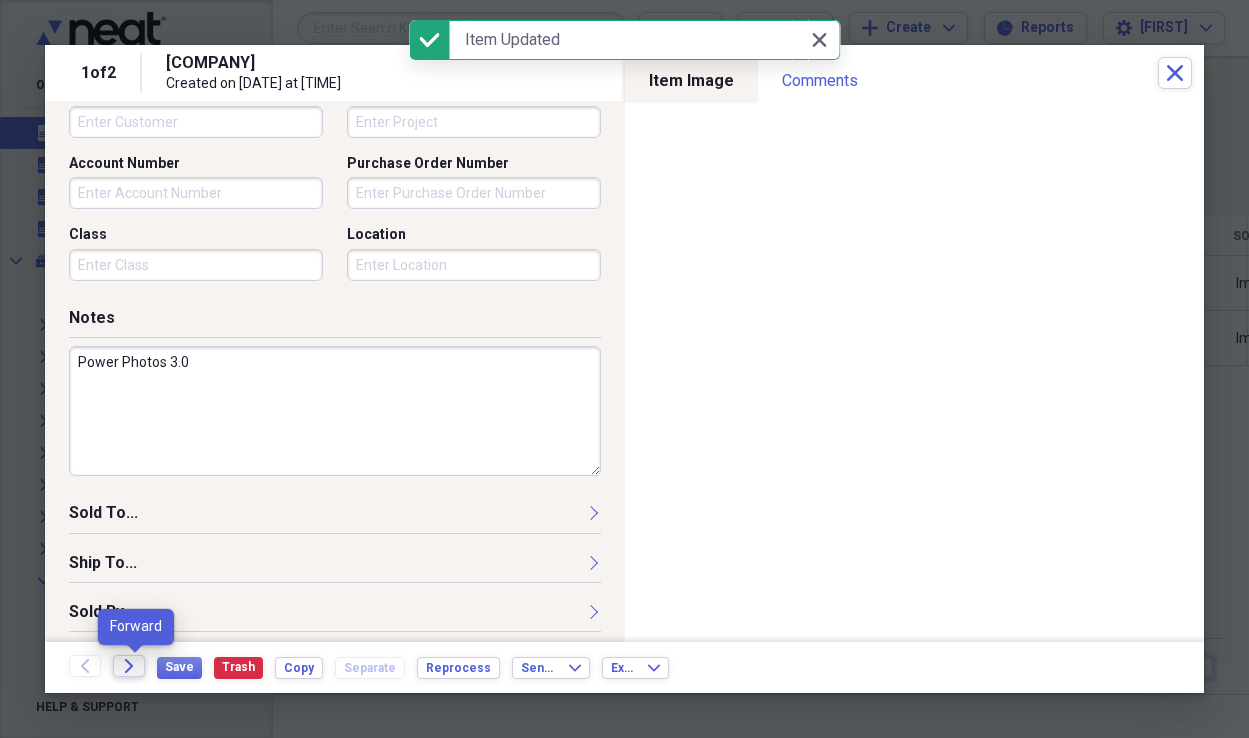 click on "Forward" 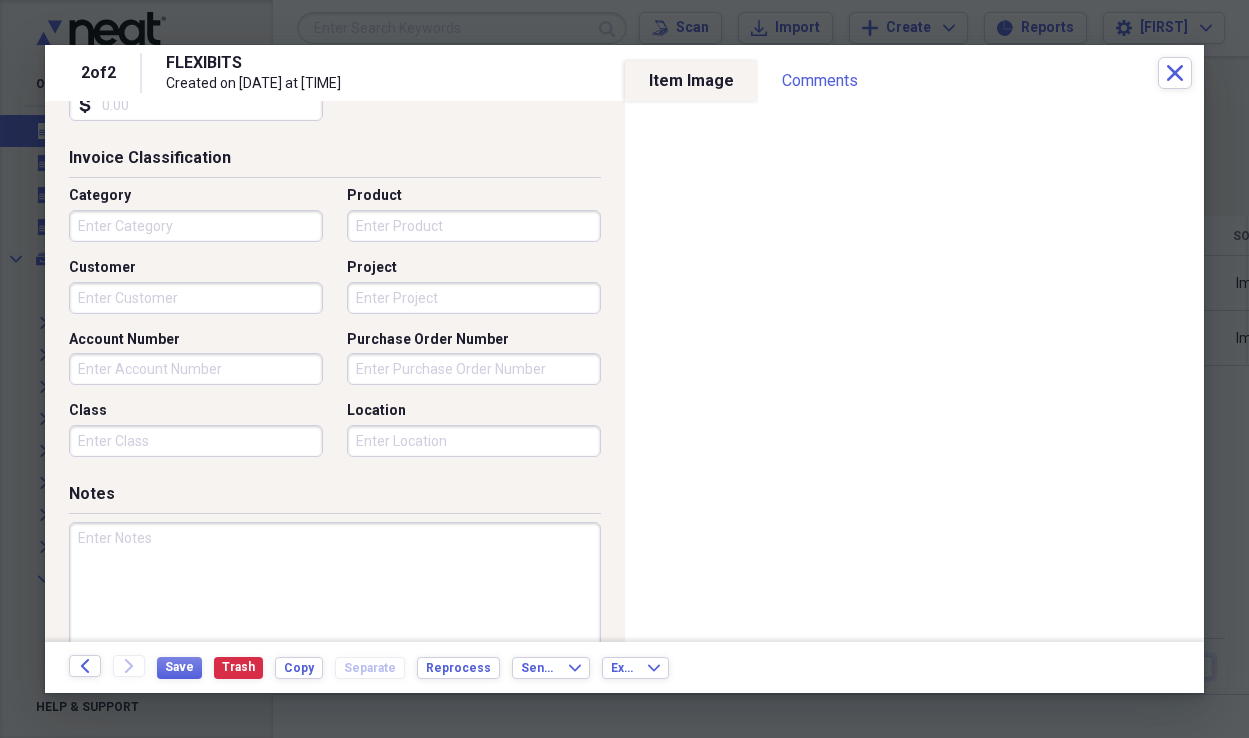 scroll, scrollTop: 469, scrollLeft: 0, axis: vertical 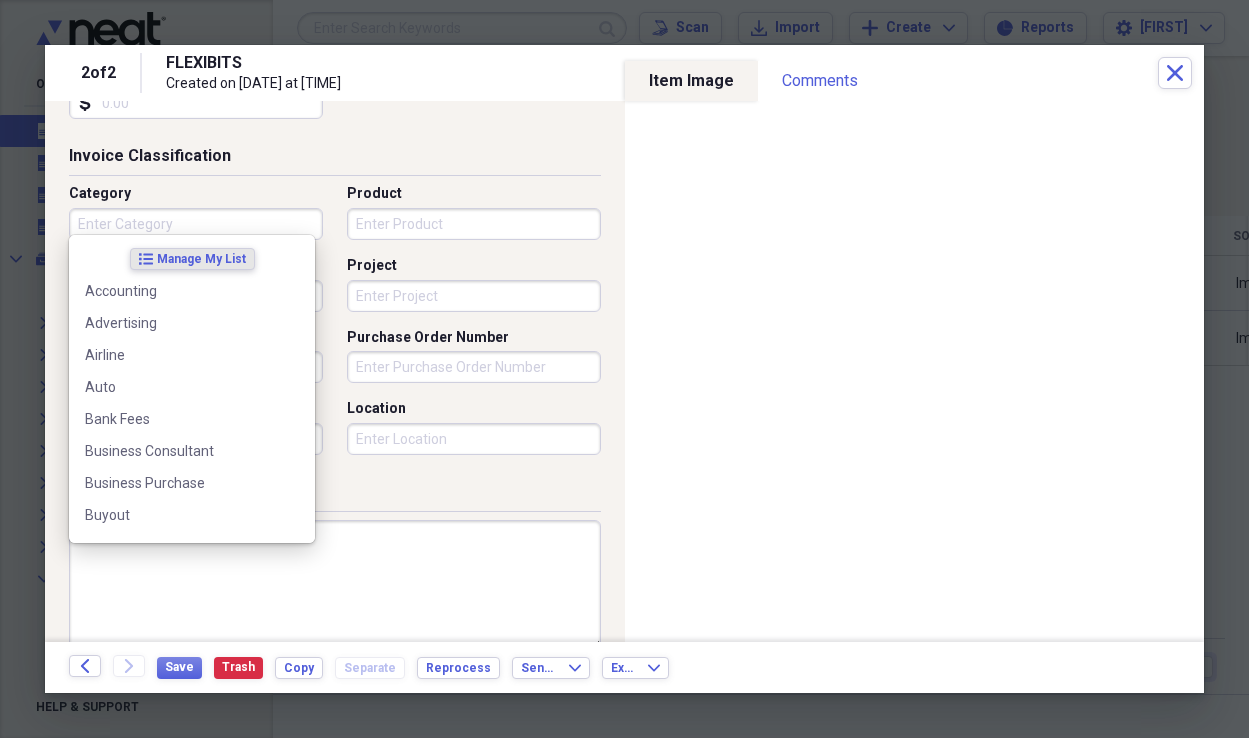click on "Category" at bounding box center (196, 224) 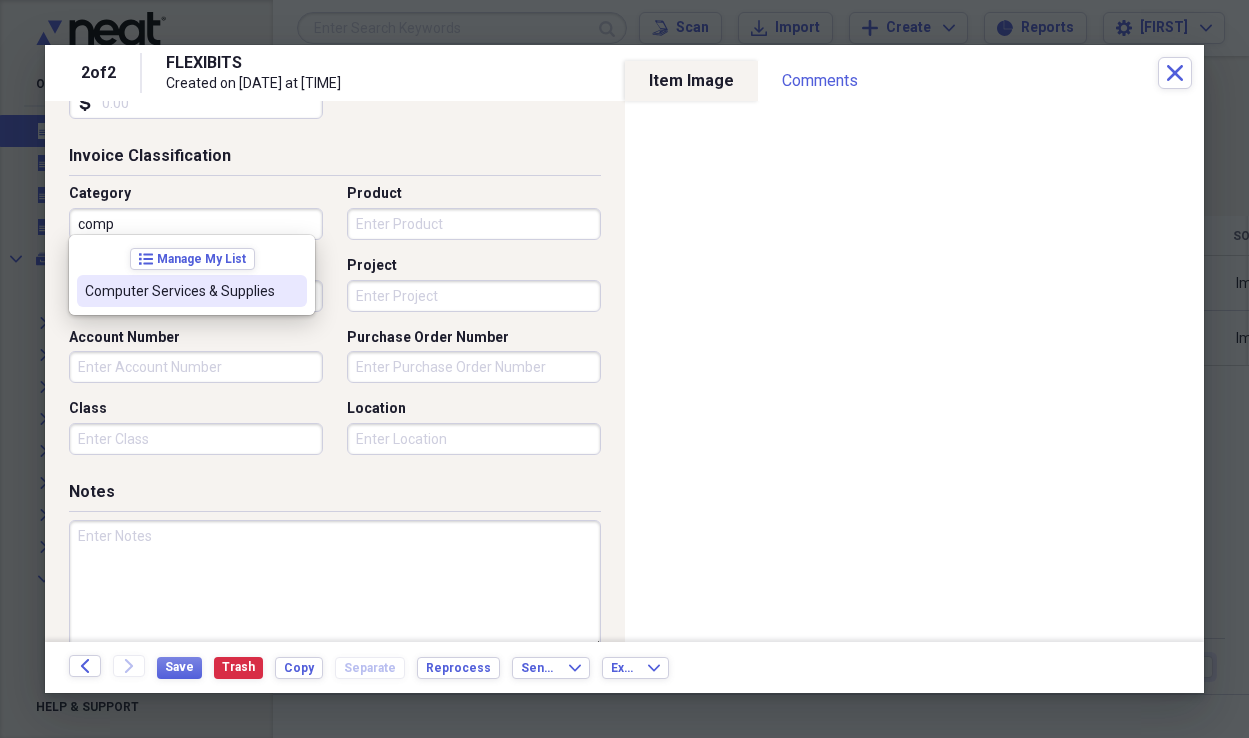 click on "Computer Services & Supplies" at bounding box center [180, 291] 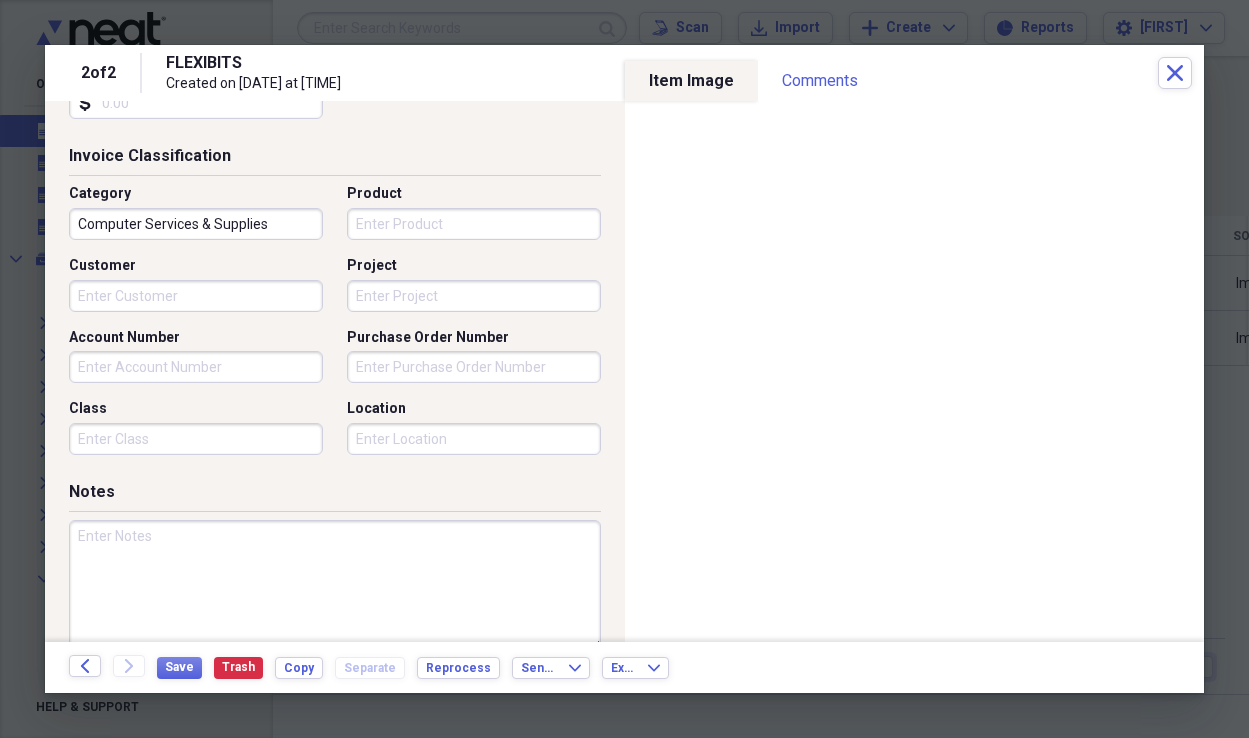 click at bounding box center [335, 585] 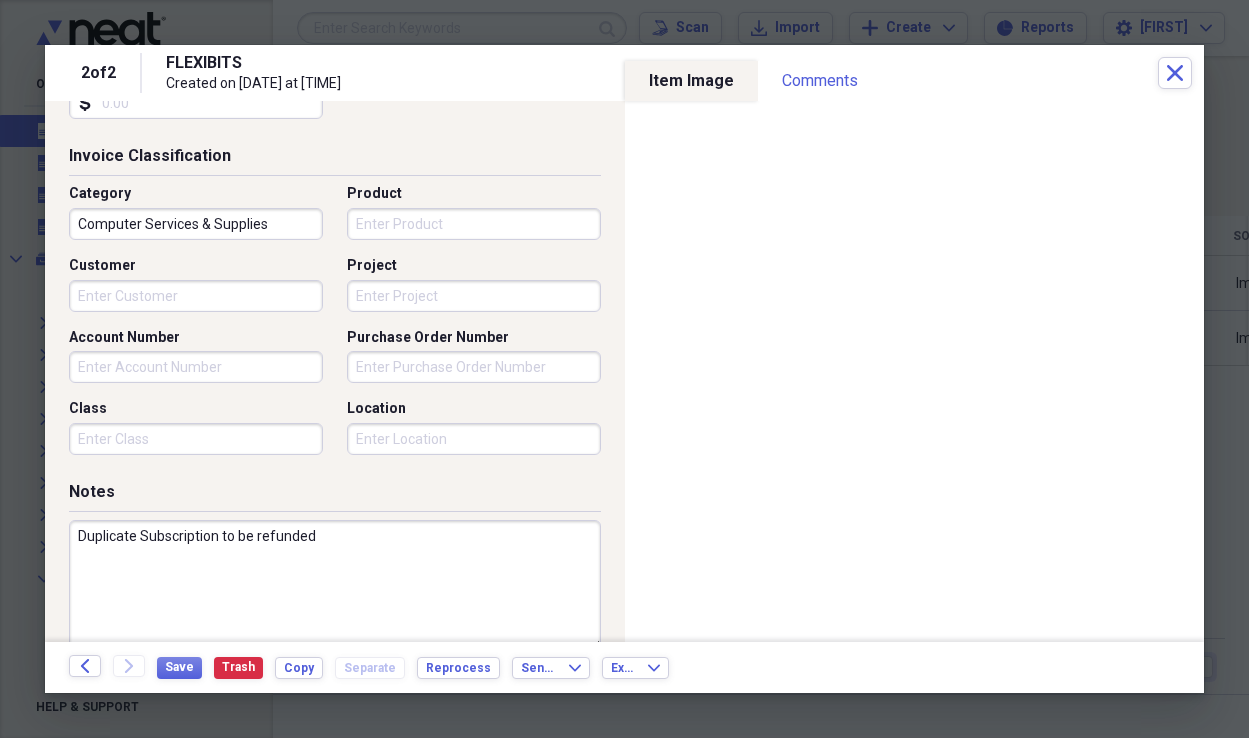 click on "Duplicate Subscription to be refunded" at bounding box center [335, 585] 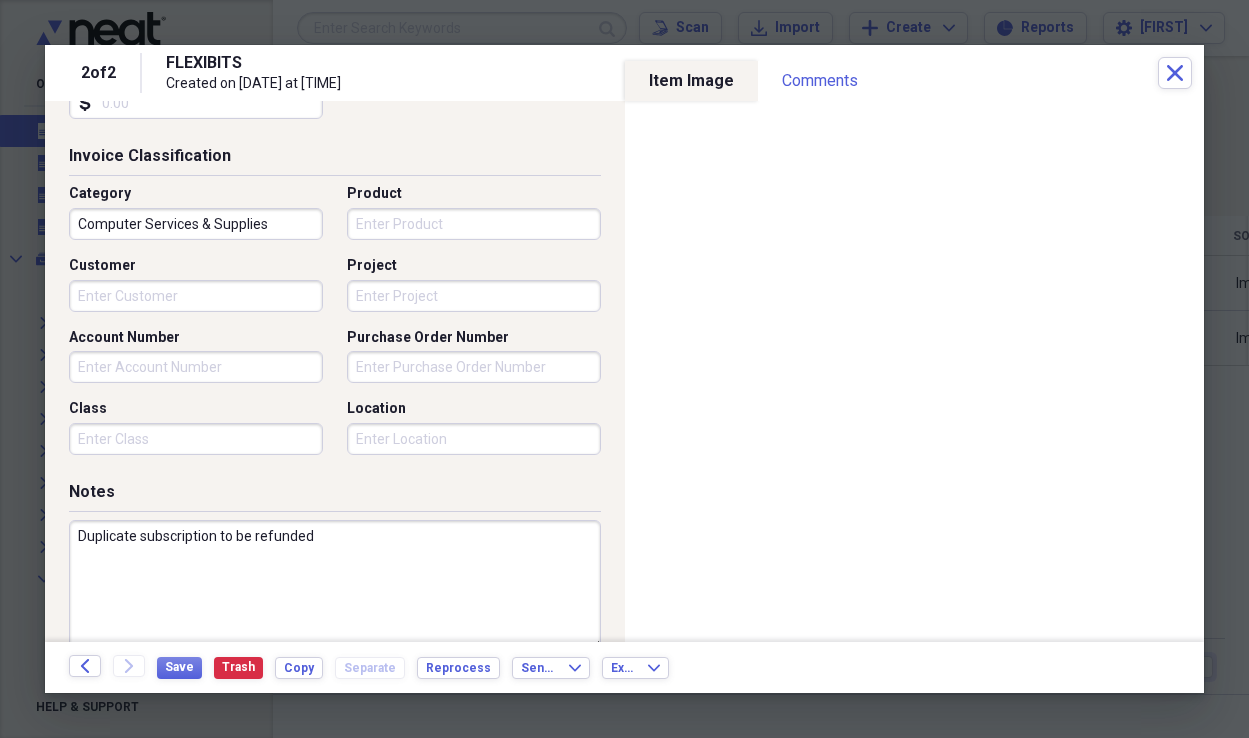 click on "Duplicate subscription to be refunded" at bounding box center (335, 585) 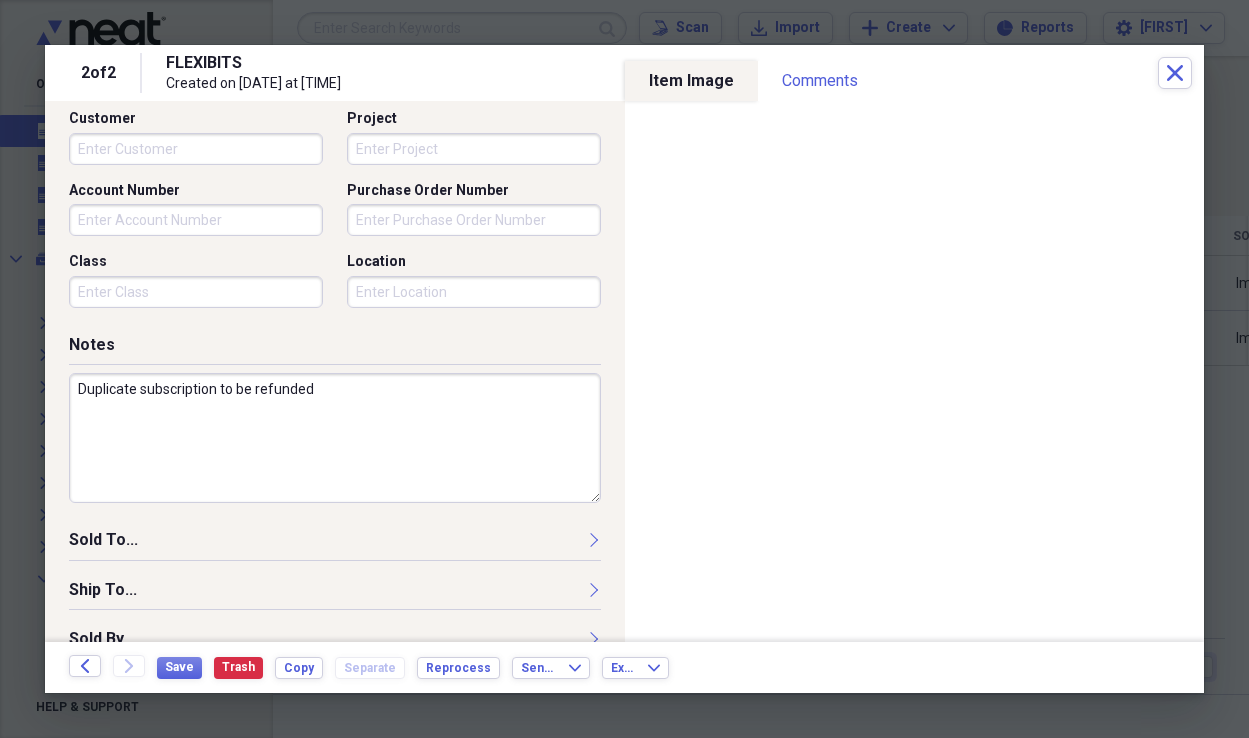 scroll, scrollTop: 643, scrollLeft: 0, axis: vertical 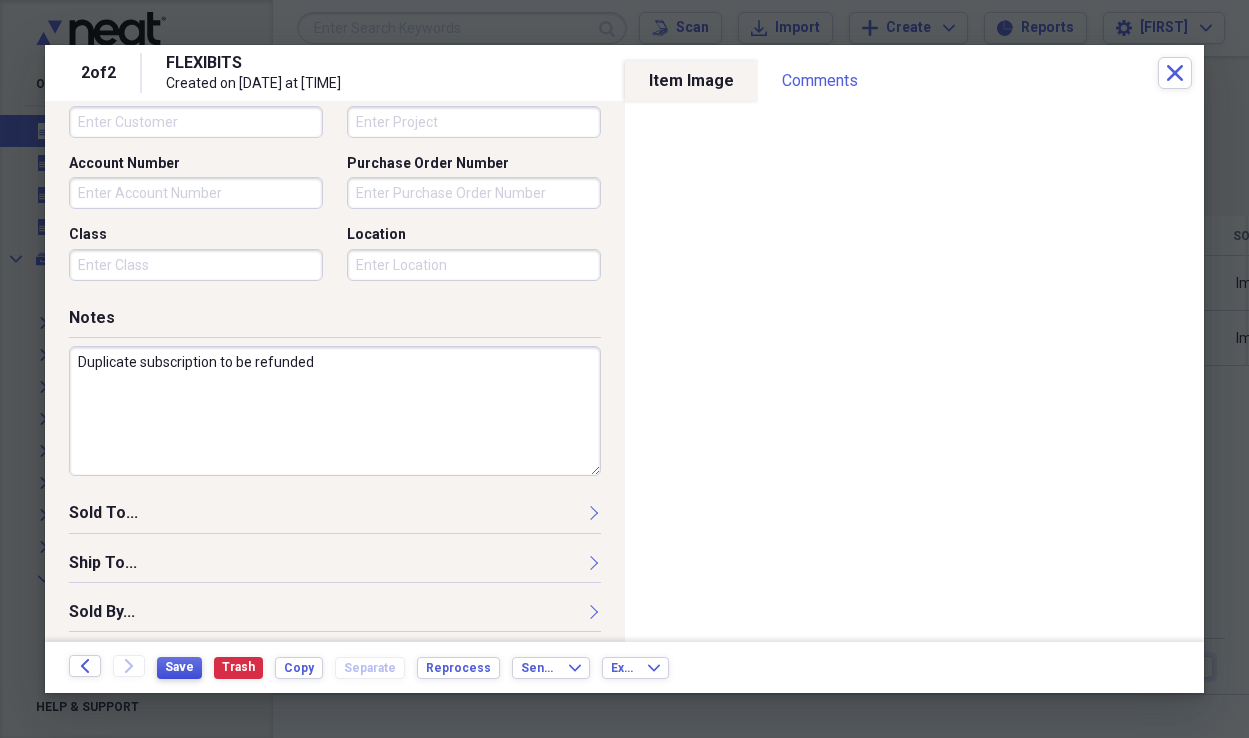 type on "Duplicate subscription to be refunded" 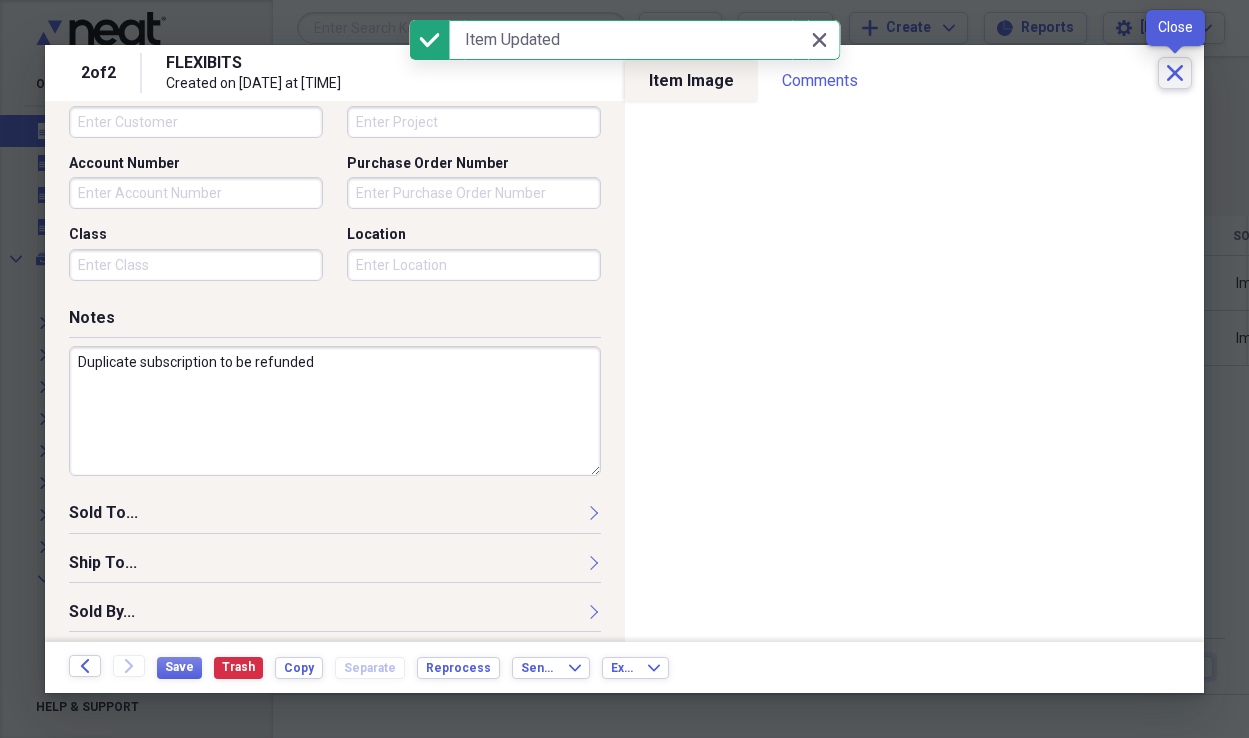 click on "Close" 